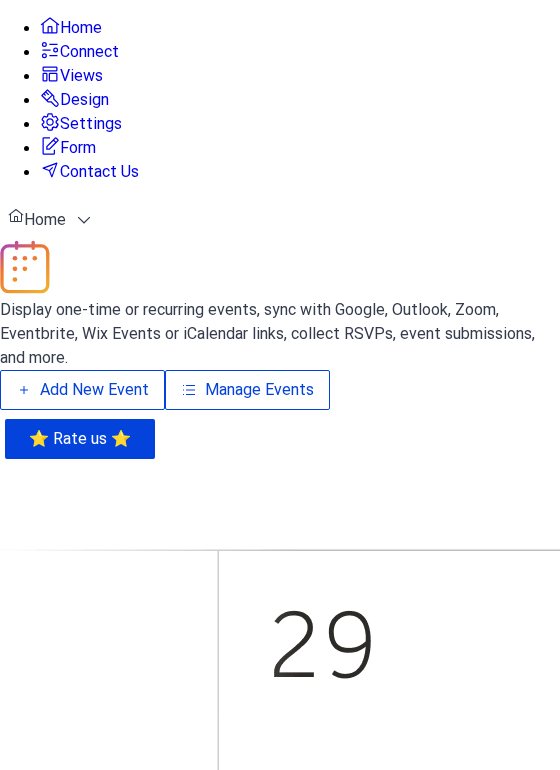 scroll, scrollTop: 0, scrollLeft: 0, axis: both 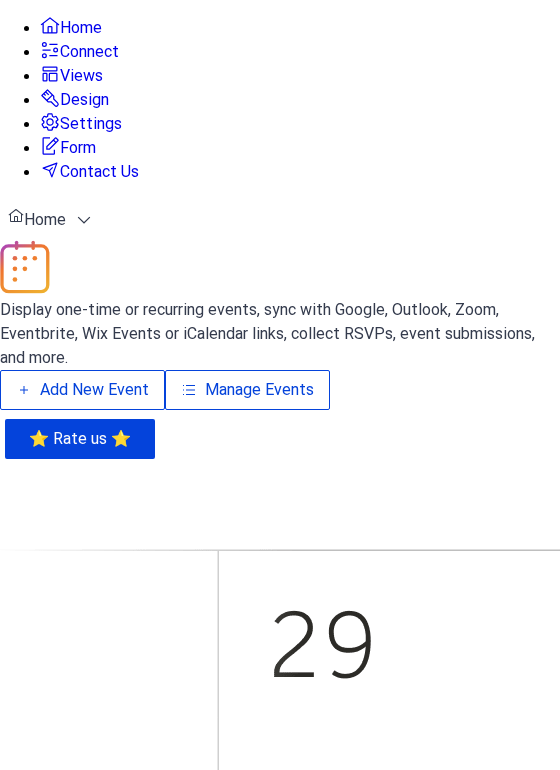 click on "Add New Event" at bounding box center [94, 390] 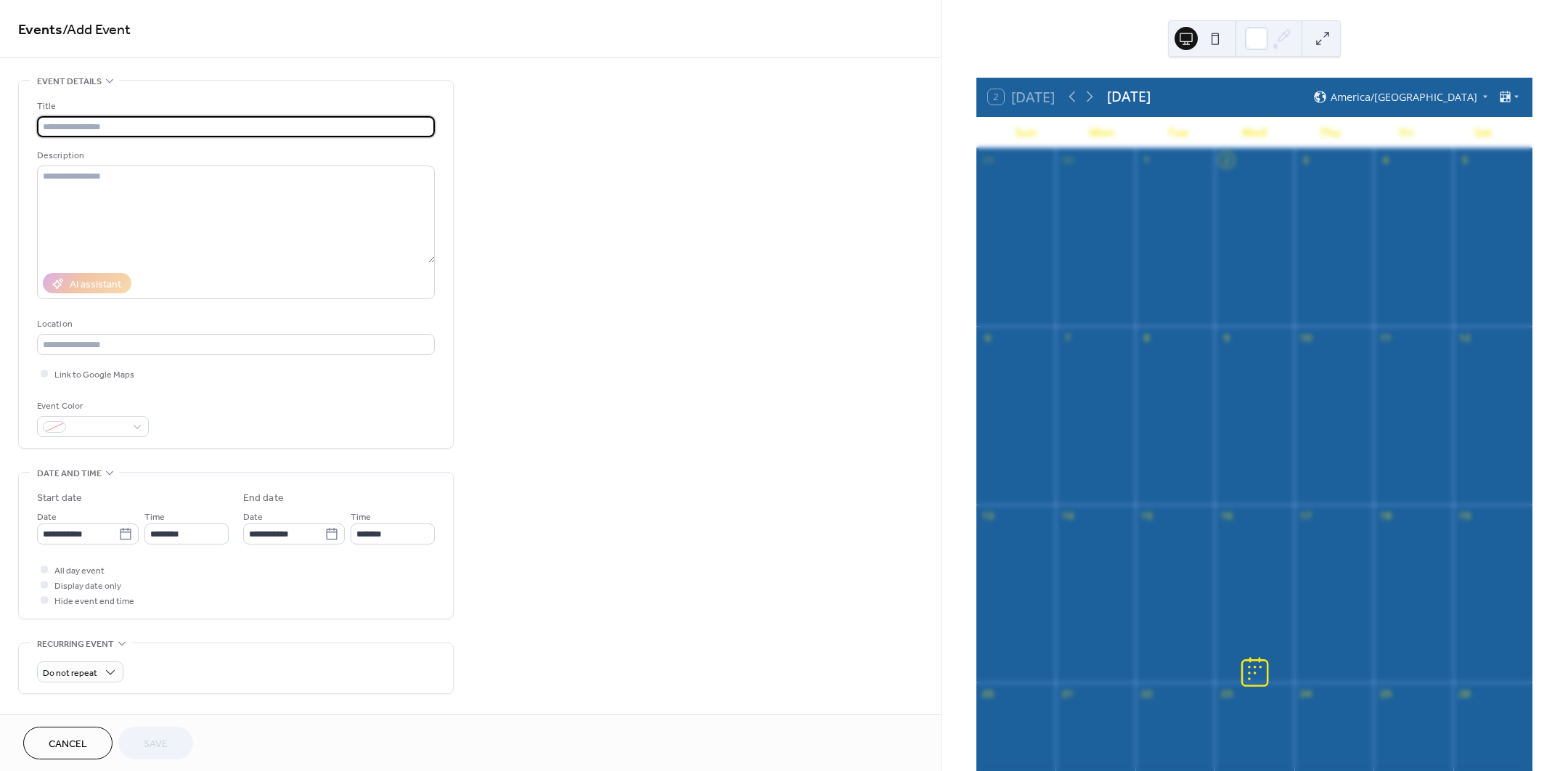 scroll, scrollTop: 0, scrollLeft: 0, axis: both 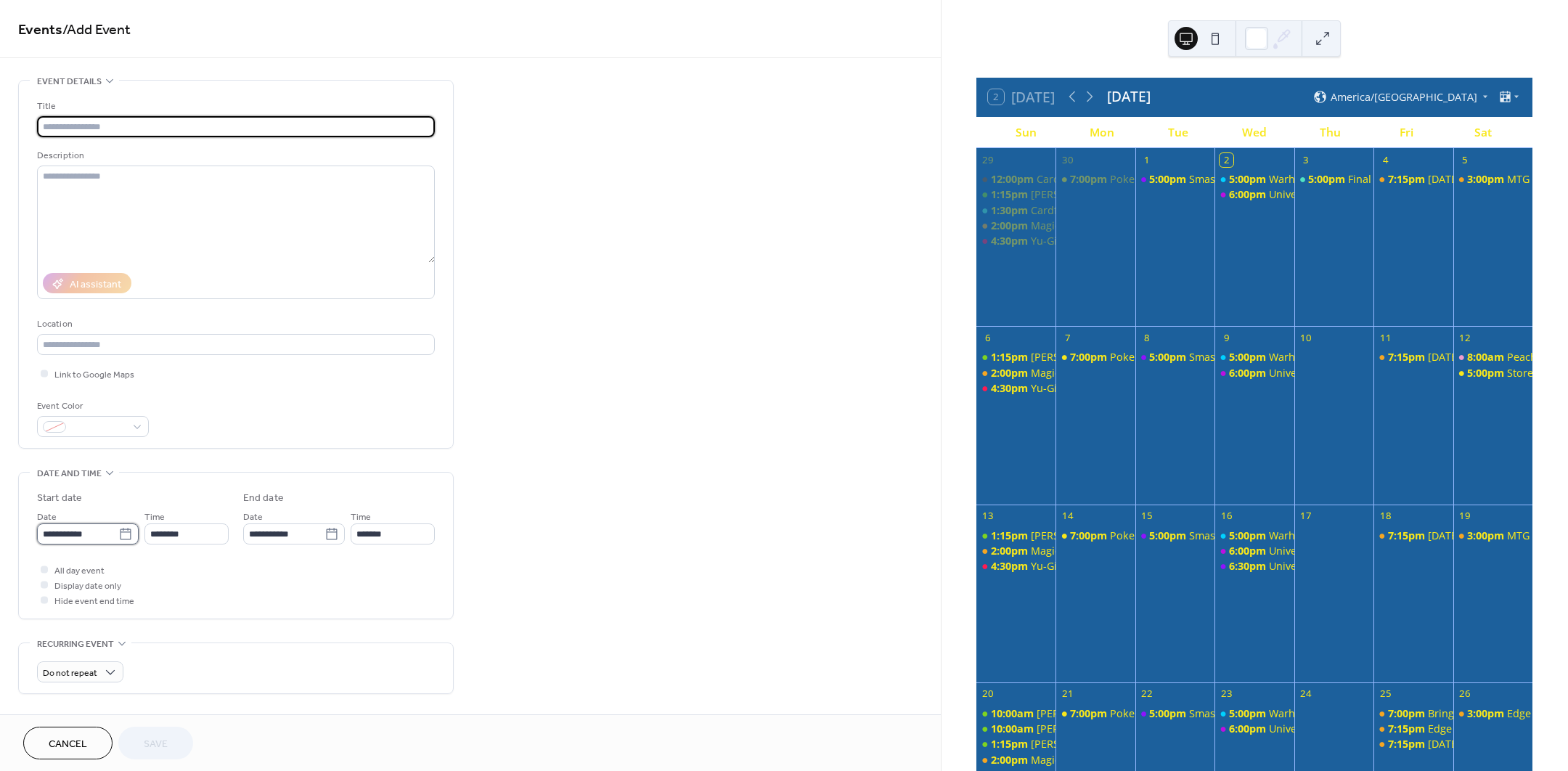 click on "**********" at bounding box center [78, 534] 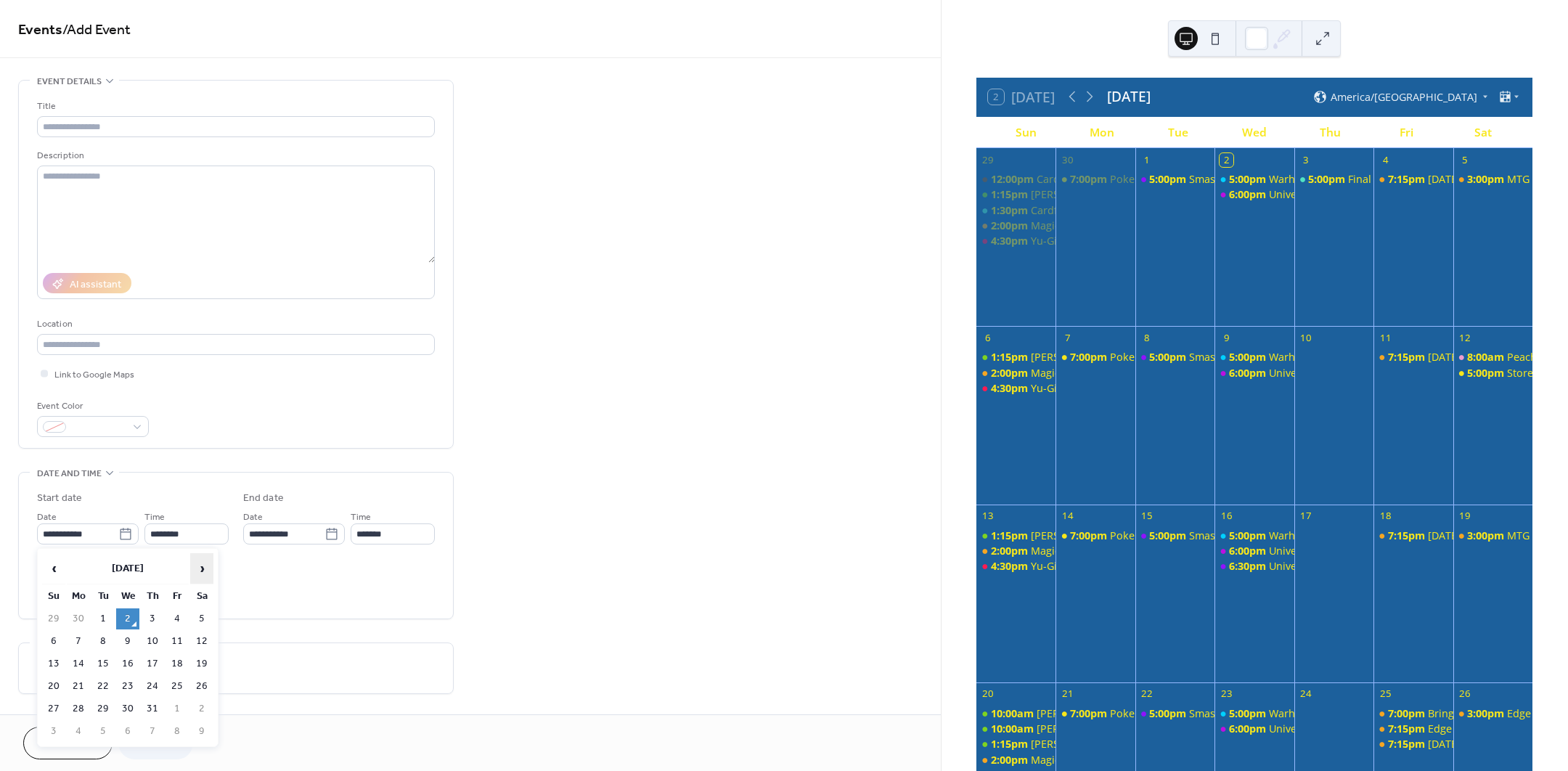 click on "›" at bounding box center [202, 568] 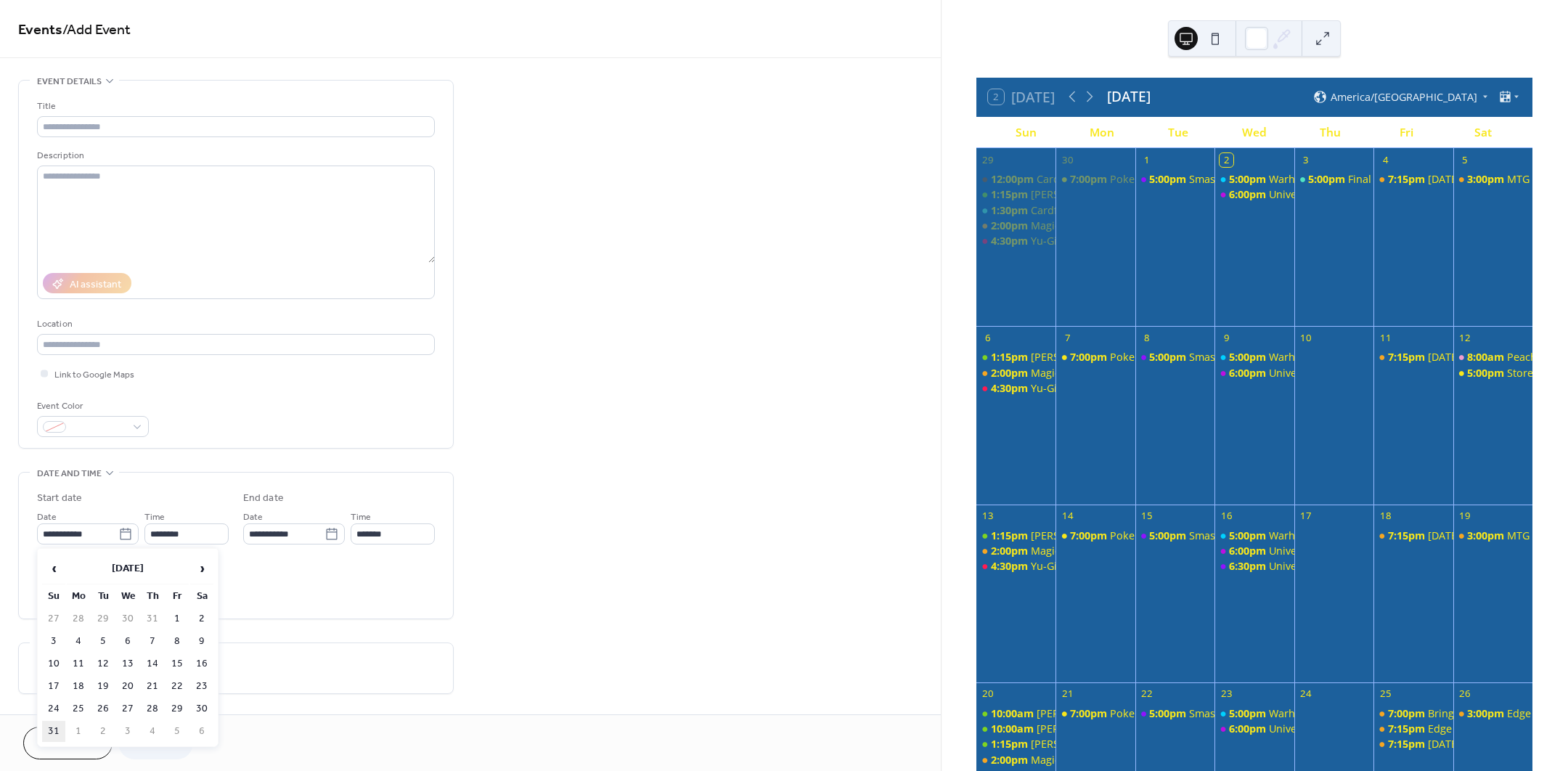 click on "31" at bounding box center (54, 731) 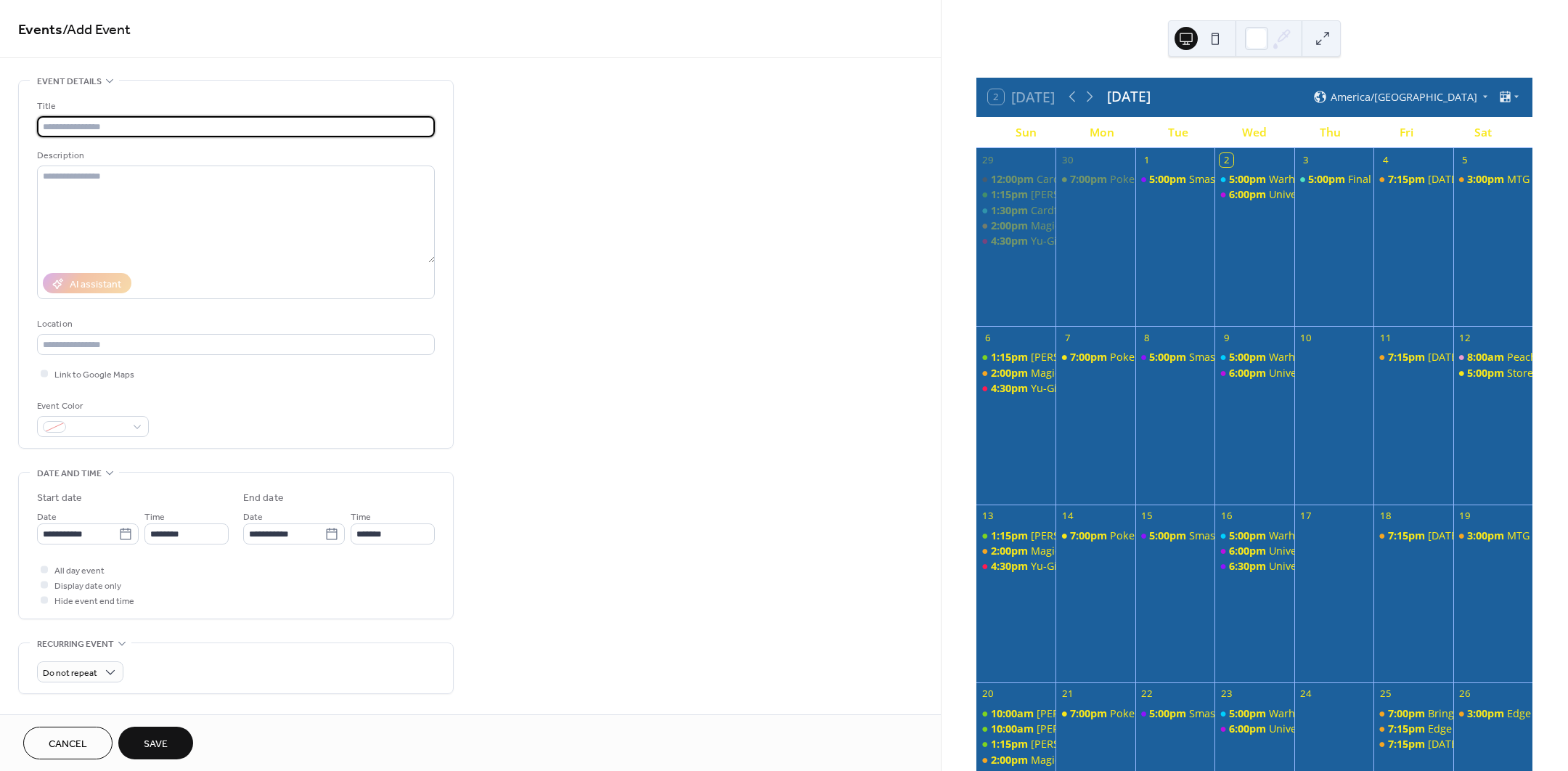 click at bounding box center [236, 126] 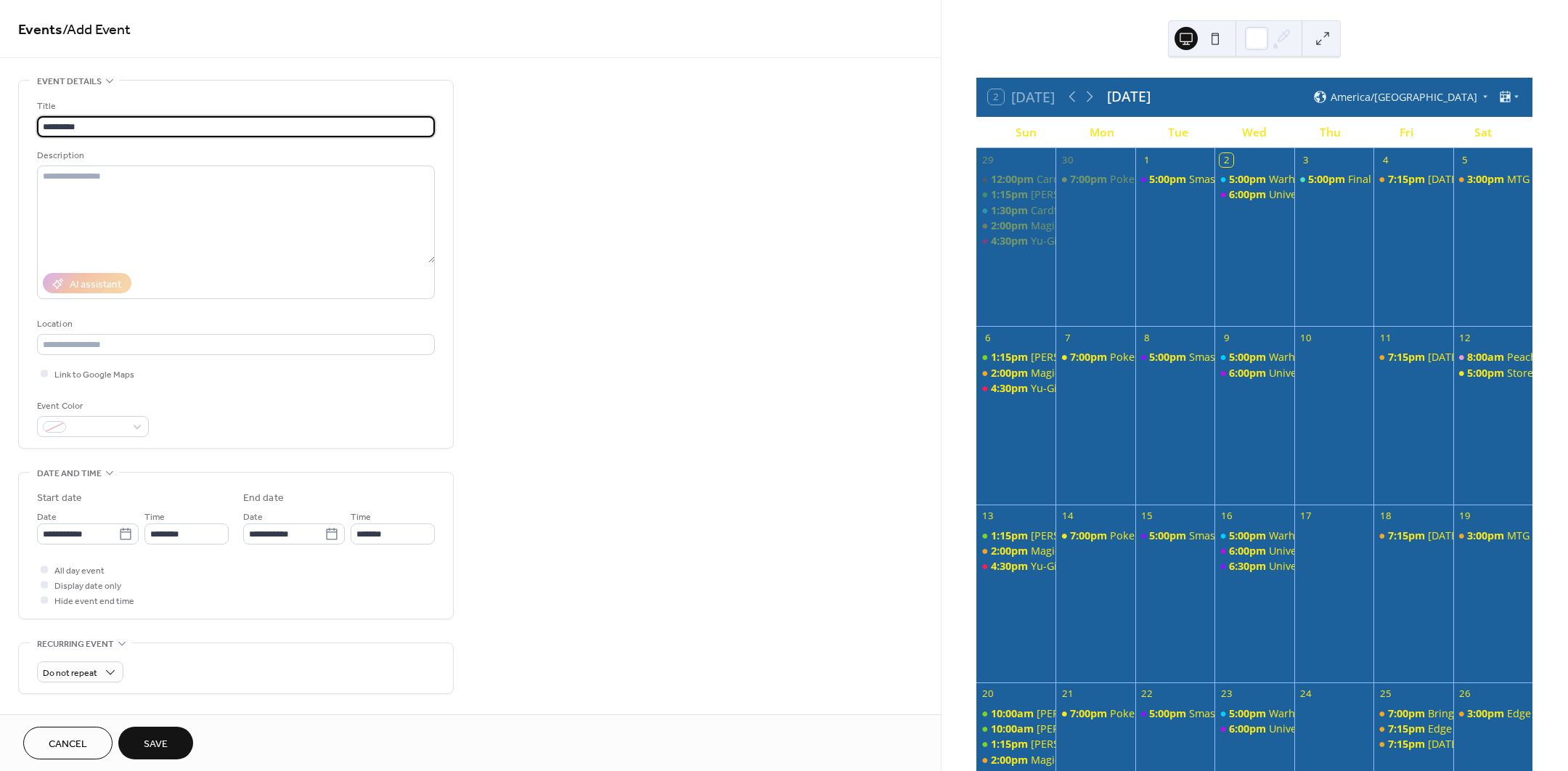 type on "********" 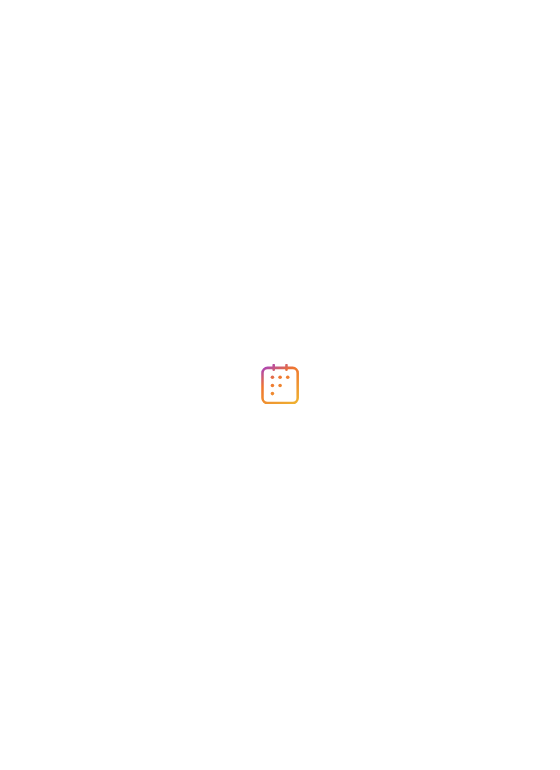 scroll, scrollTop: 0, scrollLeft: 0, axis: both 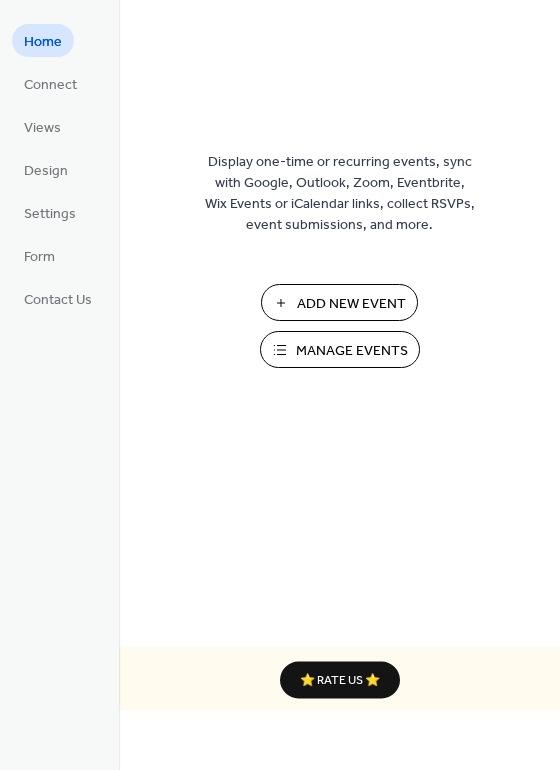 click on "Add New Event" at bounding box center (351, 304) 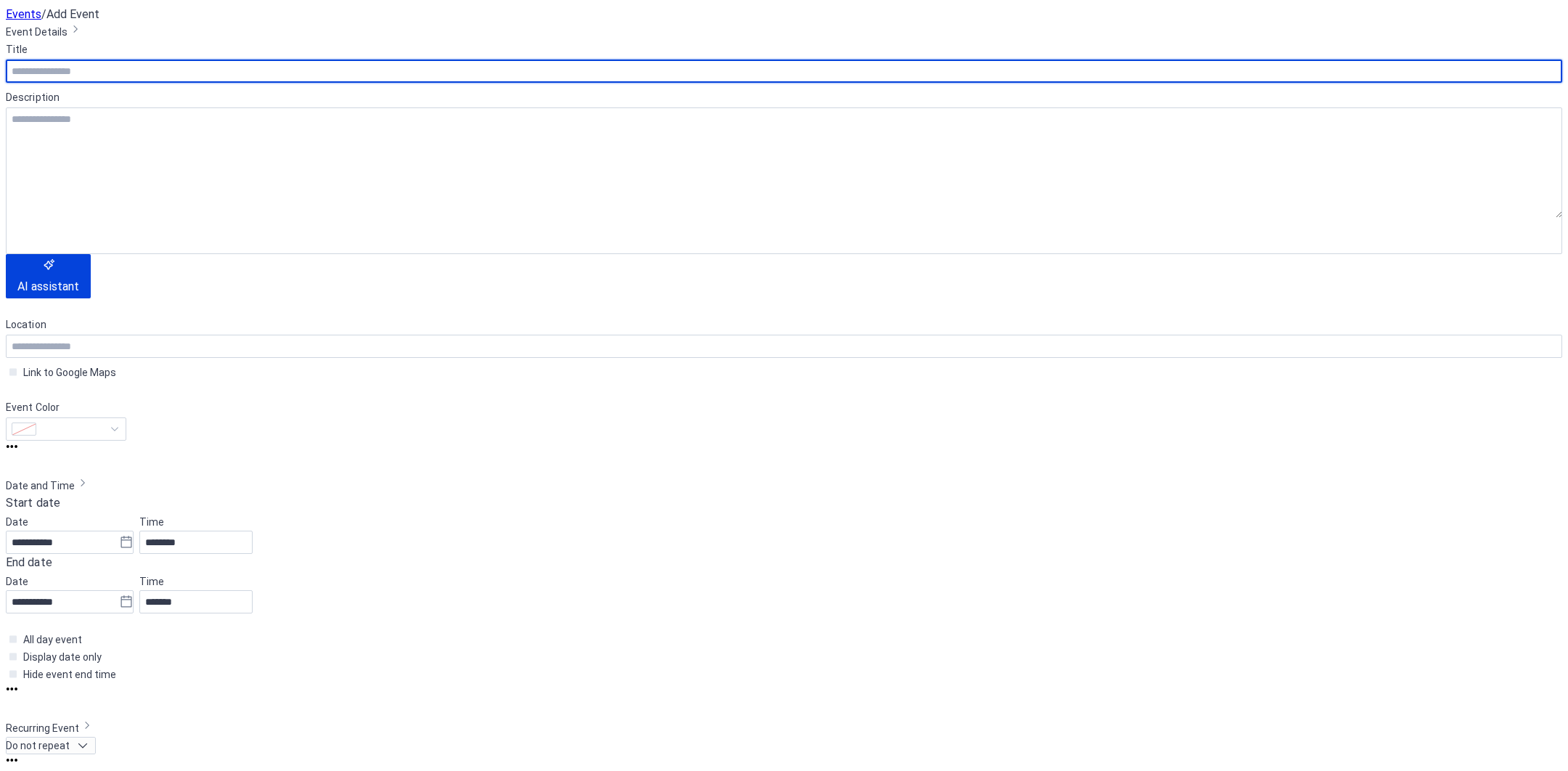 scroll, scrollTop: 0, scrollLeft: 0, axis: both 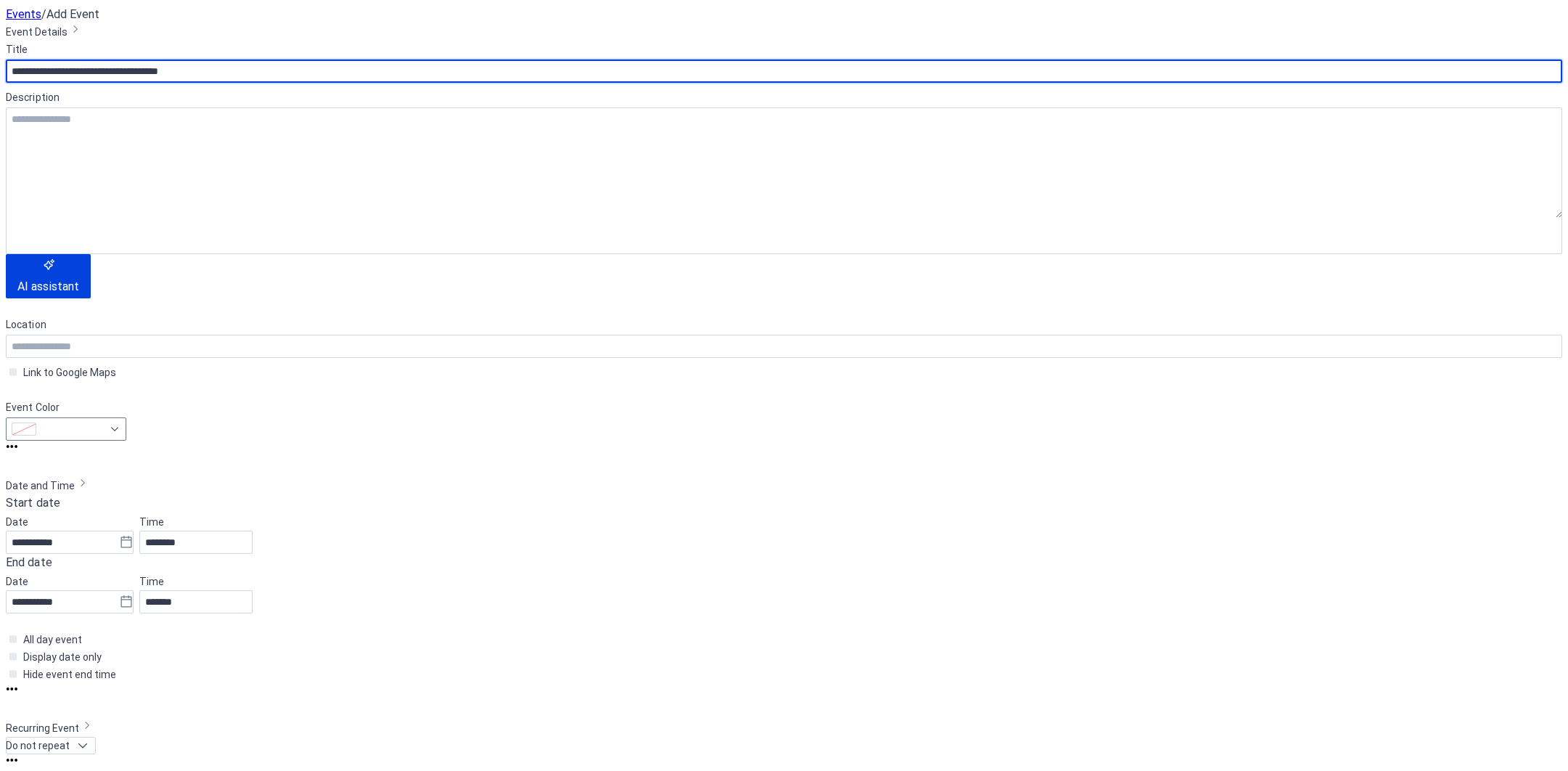 type on "**********" 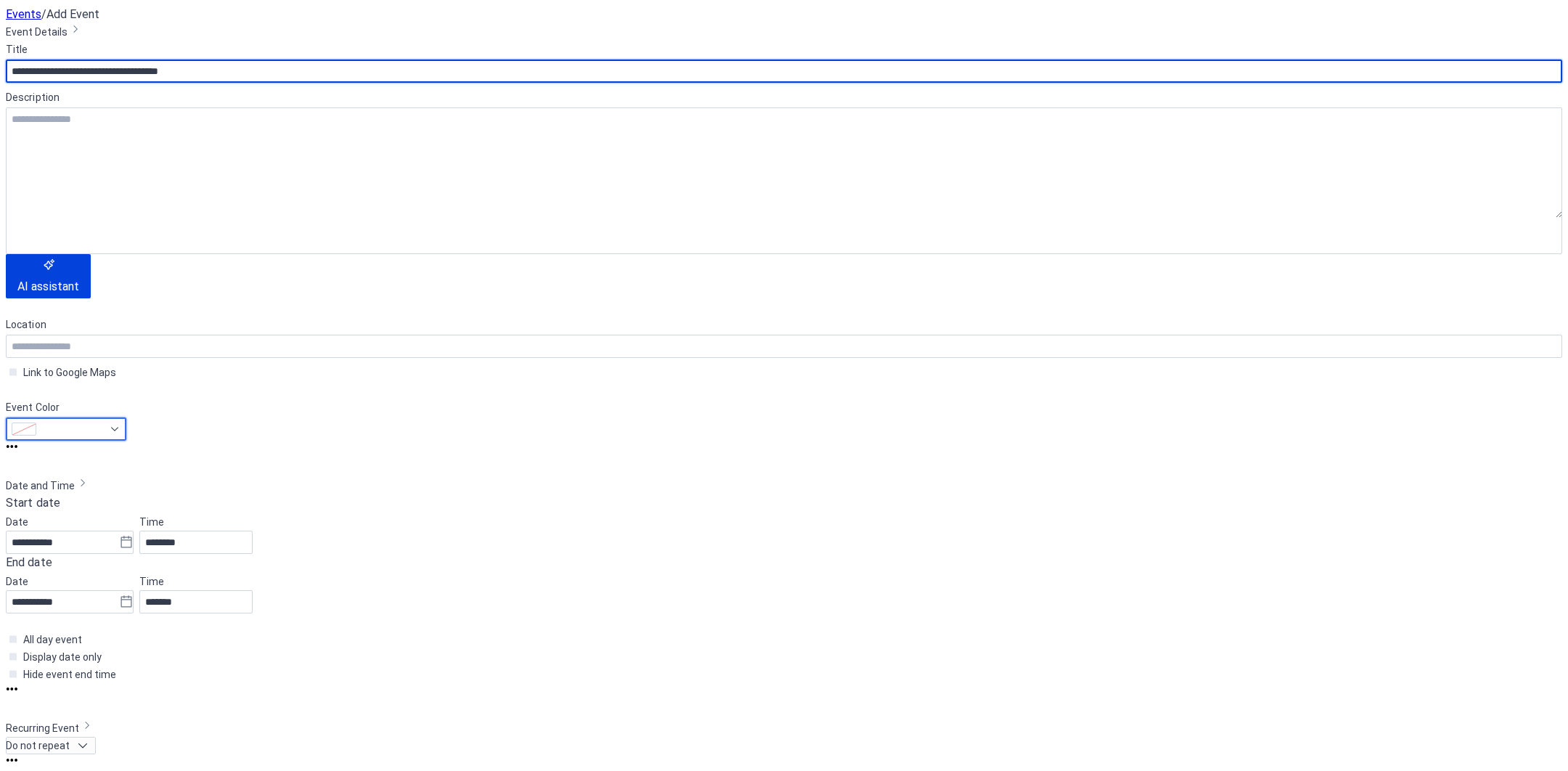 click at bounding box center [66, 429] 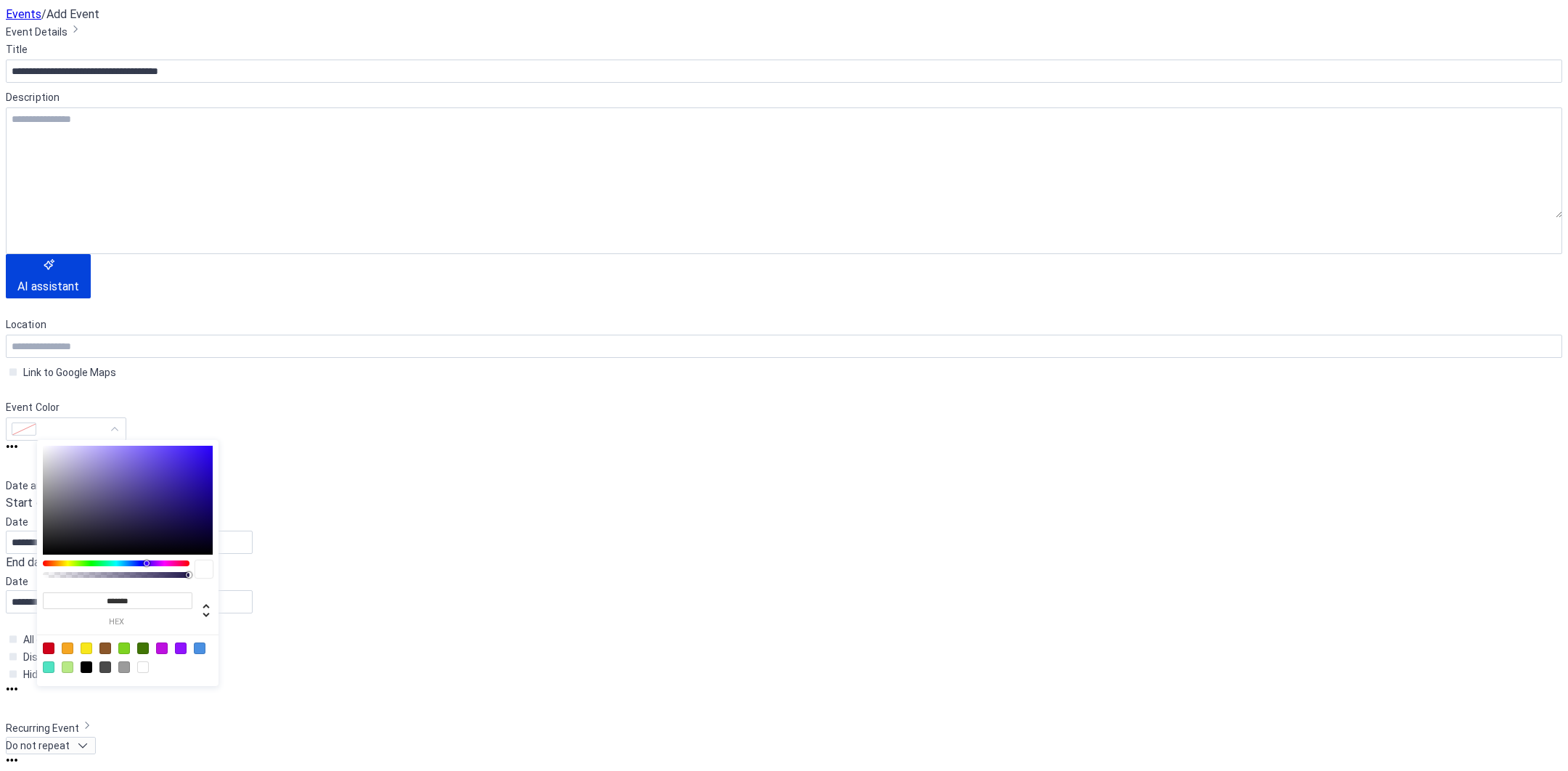 click at bounding box center [128, 657] 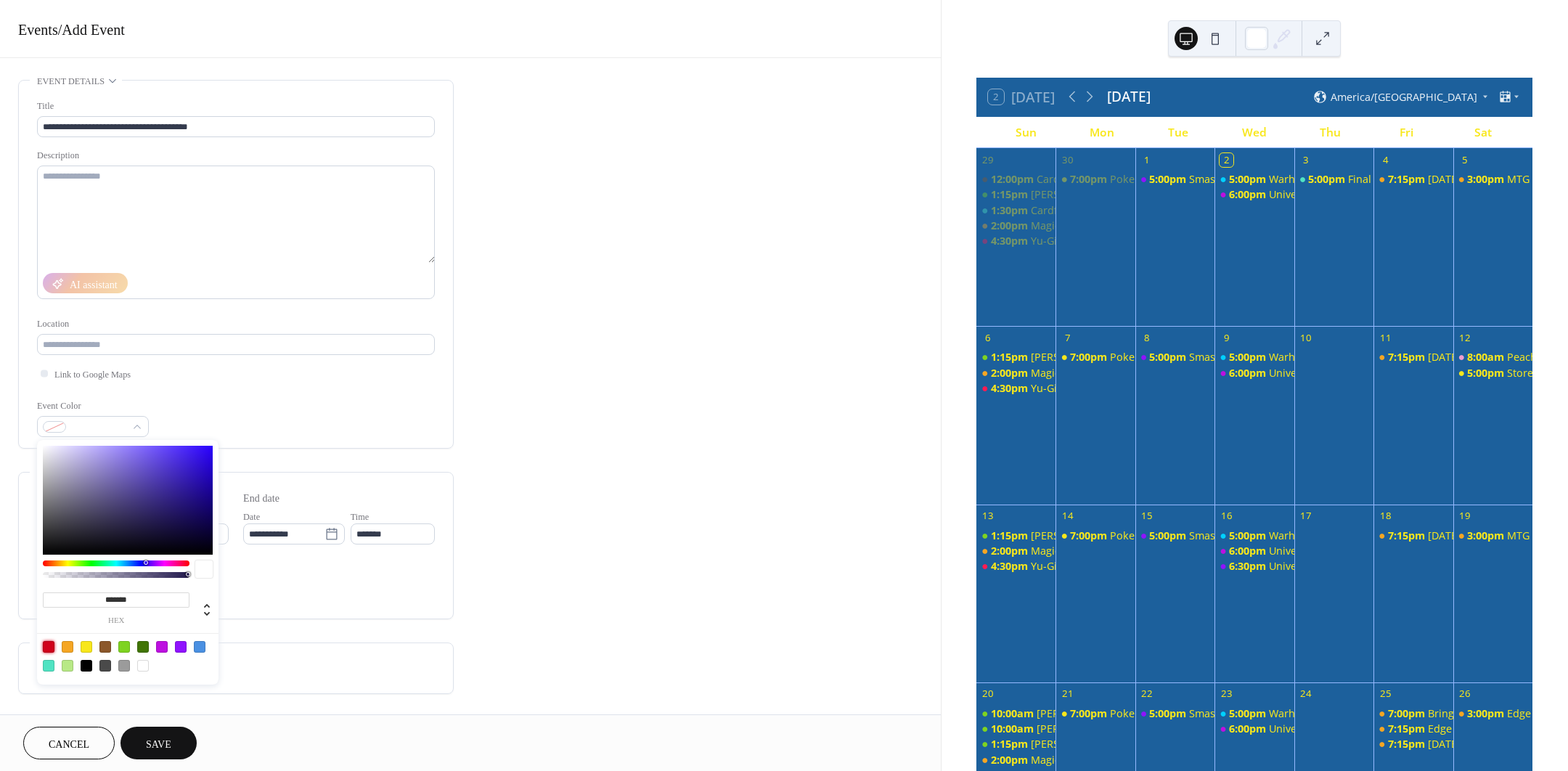 click at bounding box center (49, 647) 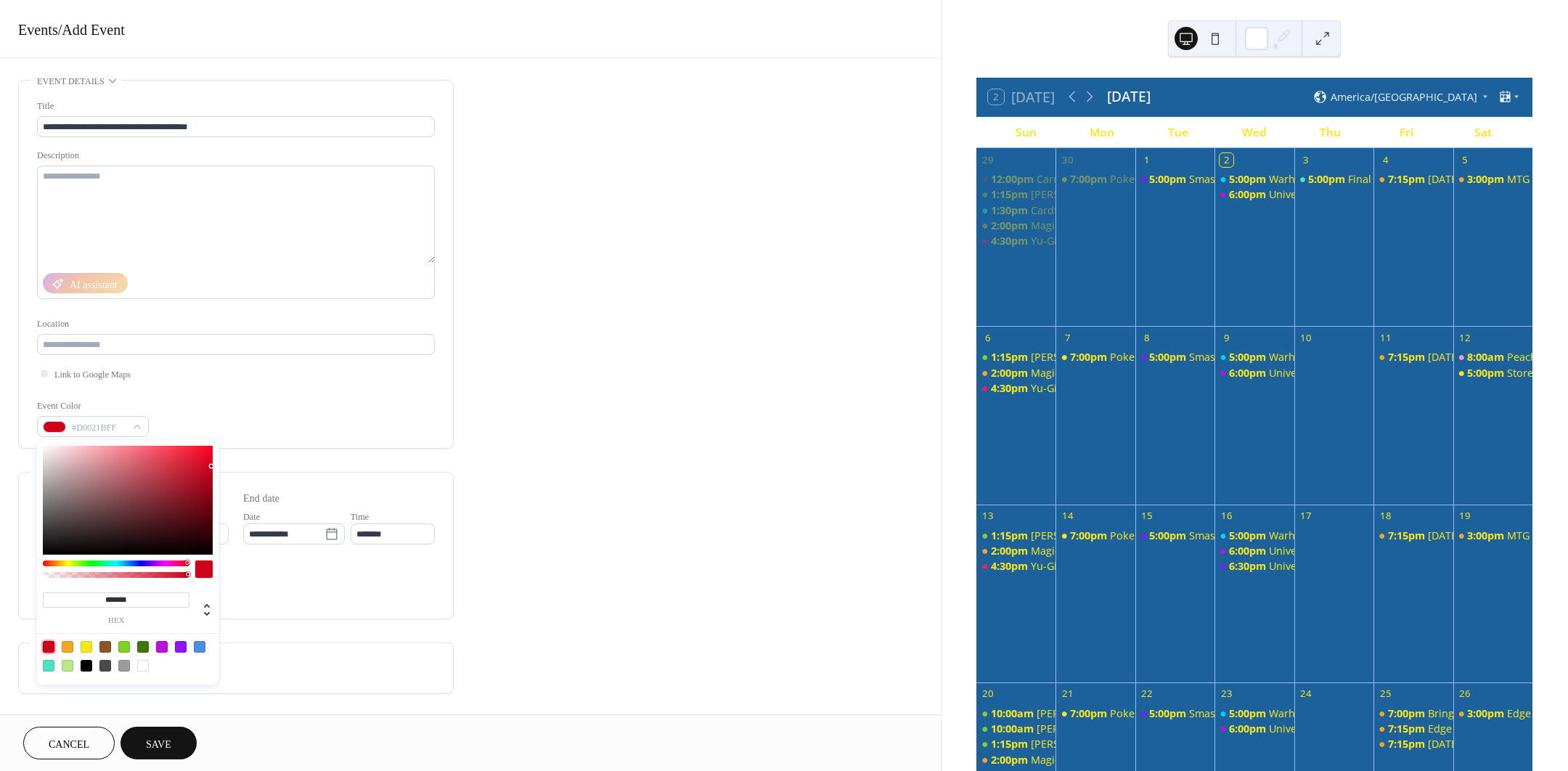 click on "**********" at bounding box center [236, 515] 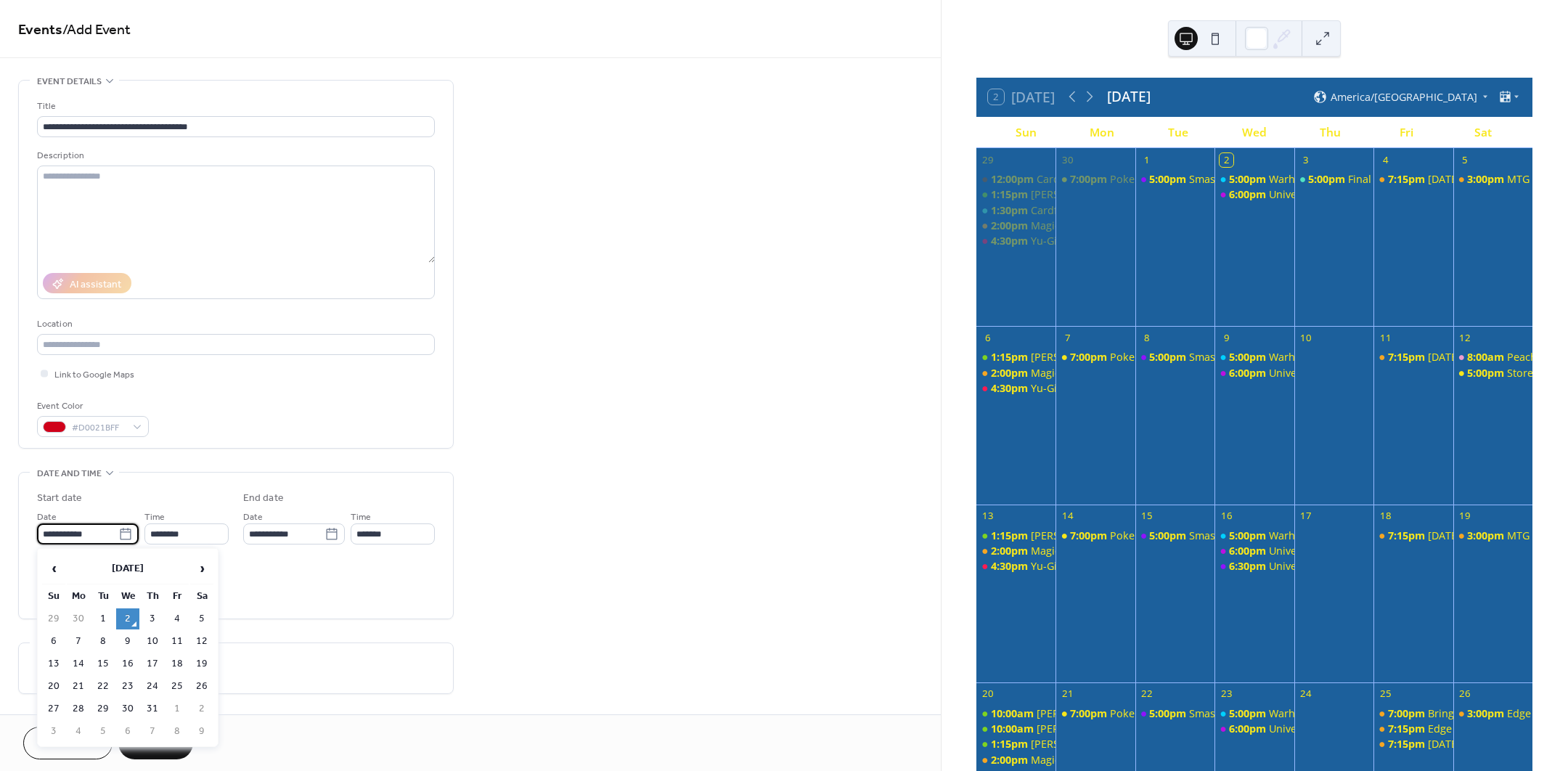 click on "**********" at bounding box center (78, 534) 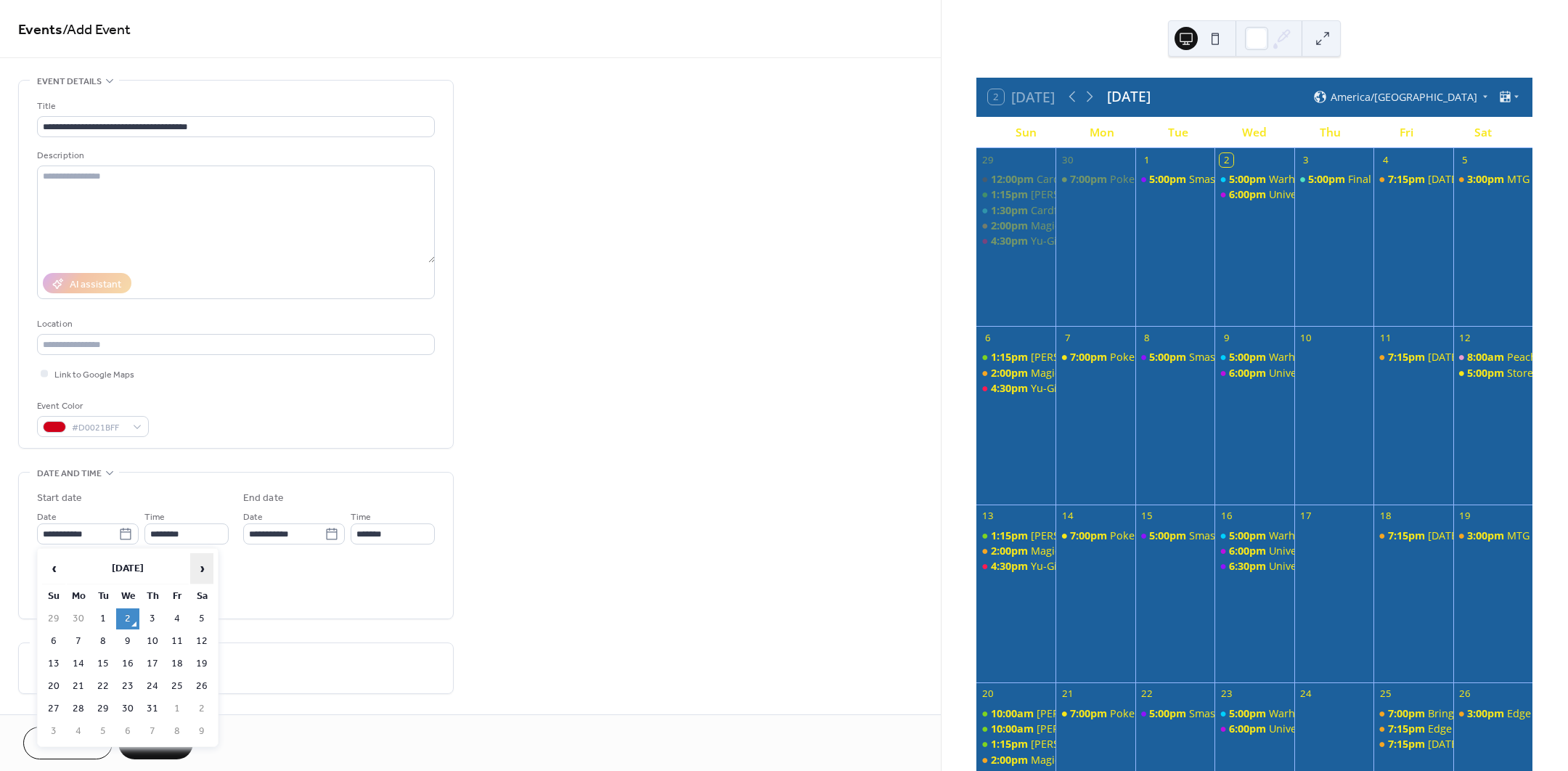 click on "›" at bounding box center (202, 568) 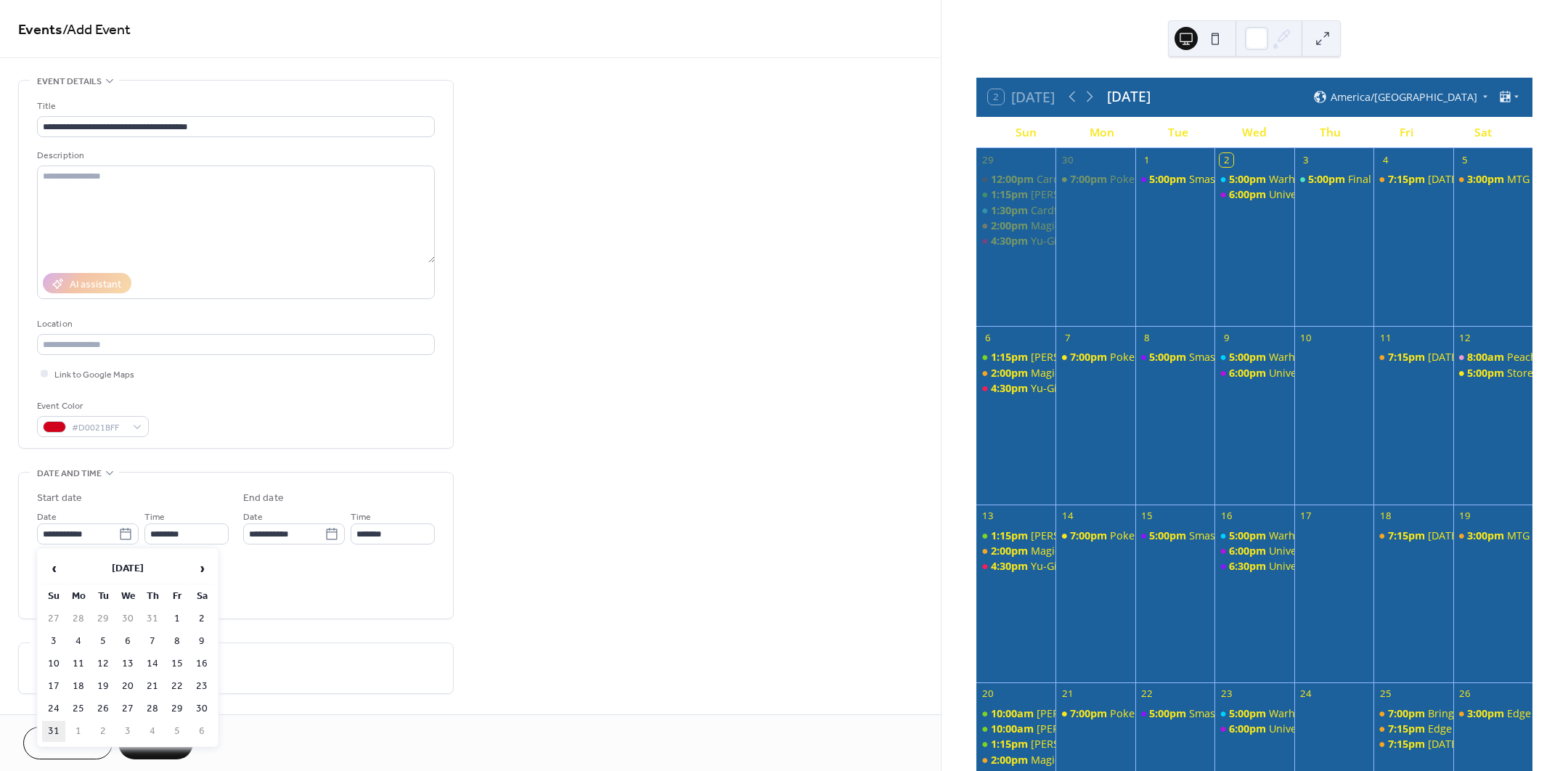click on "31" at bounding box center (54, 731) 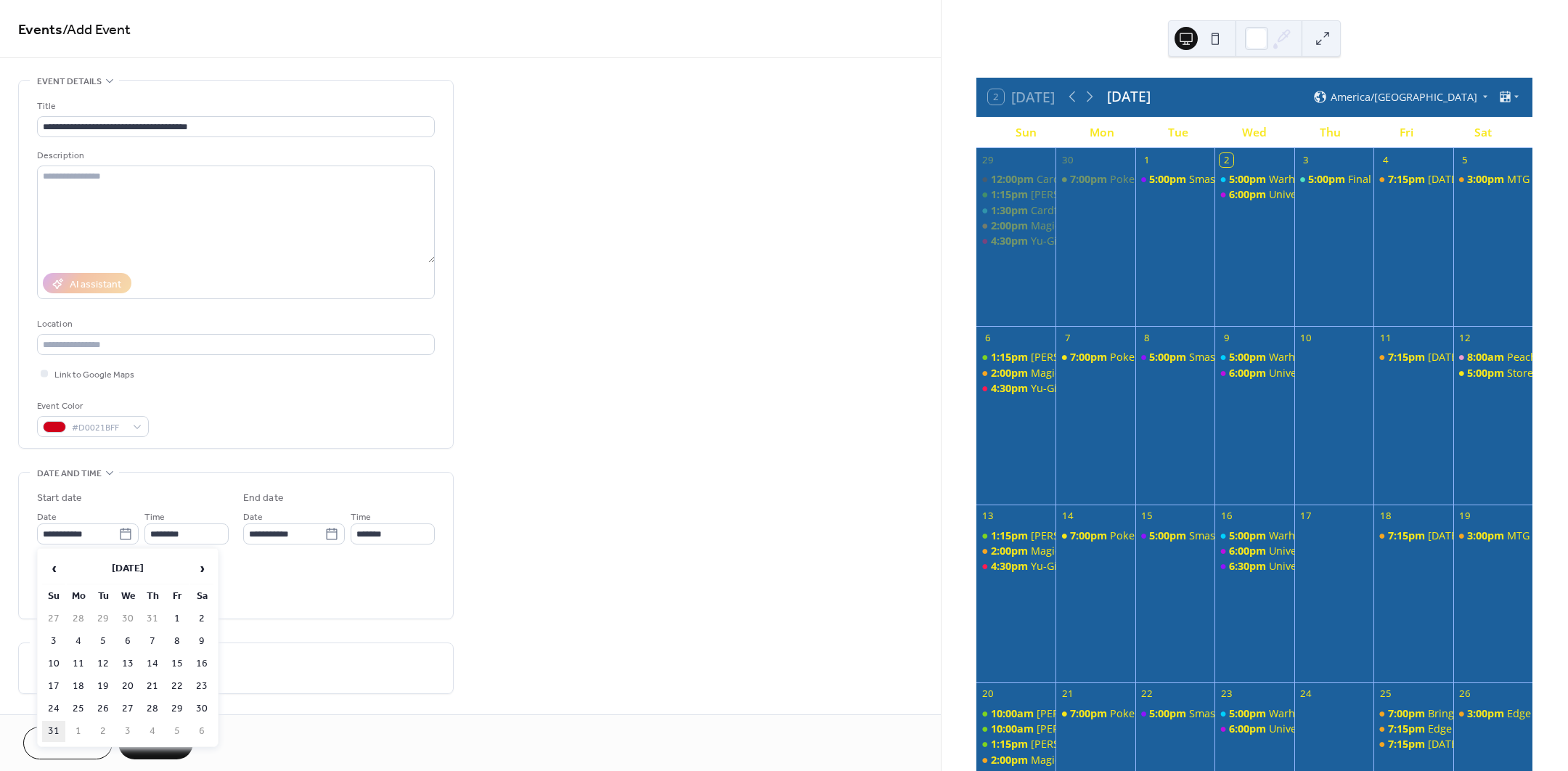type on "**********" 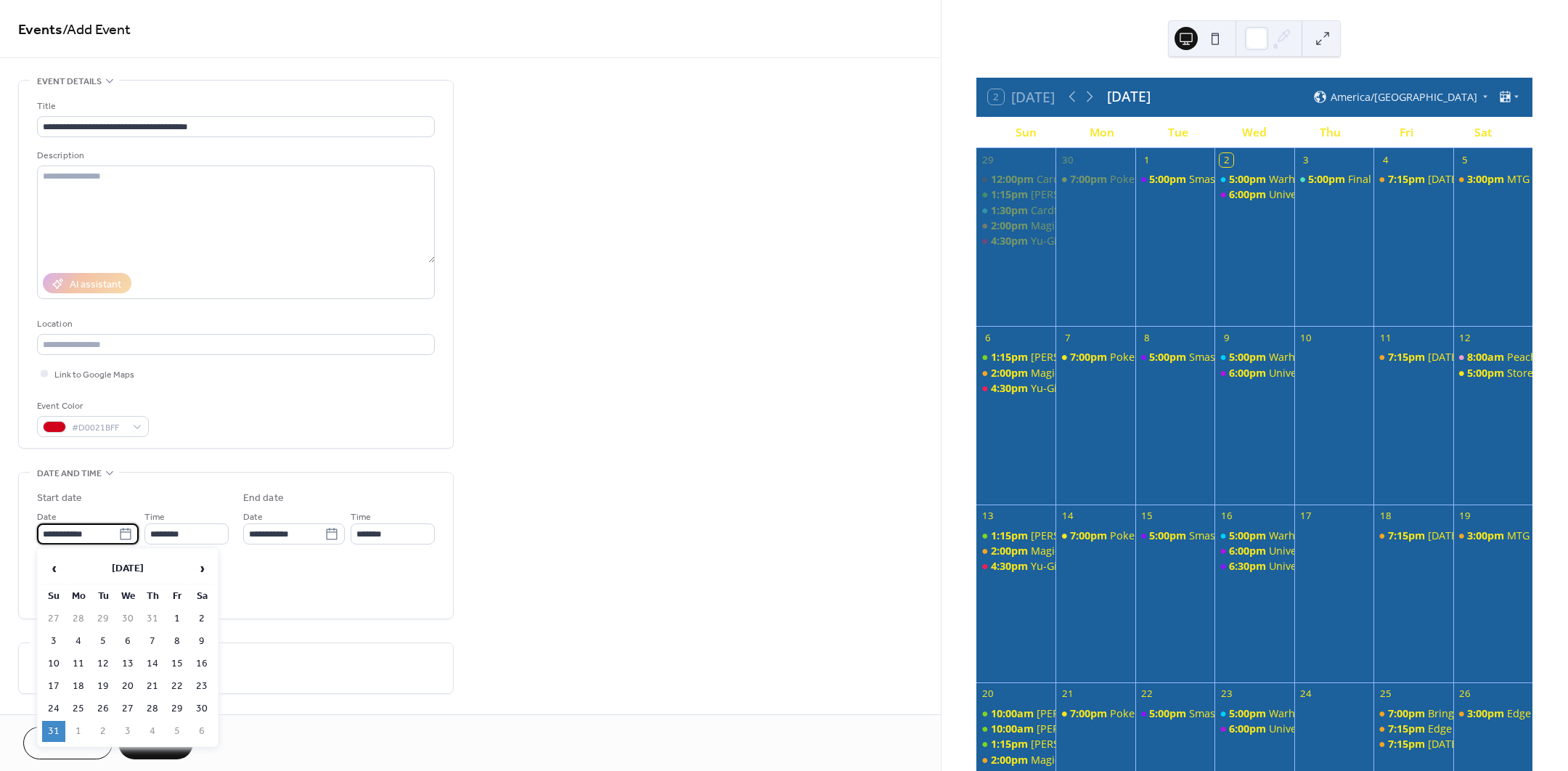 click on "**********" at bounding box center [78, 534] 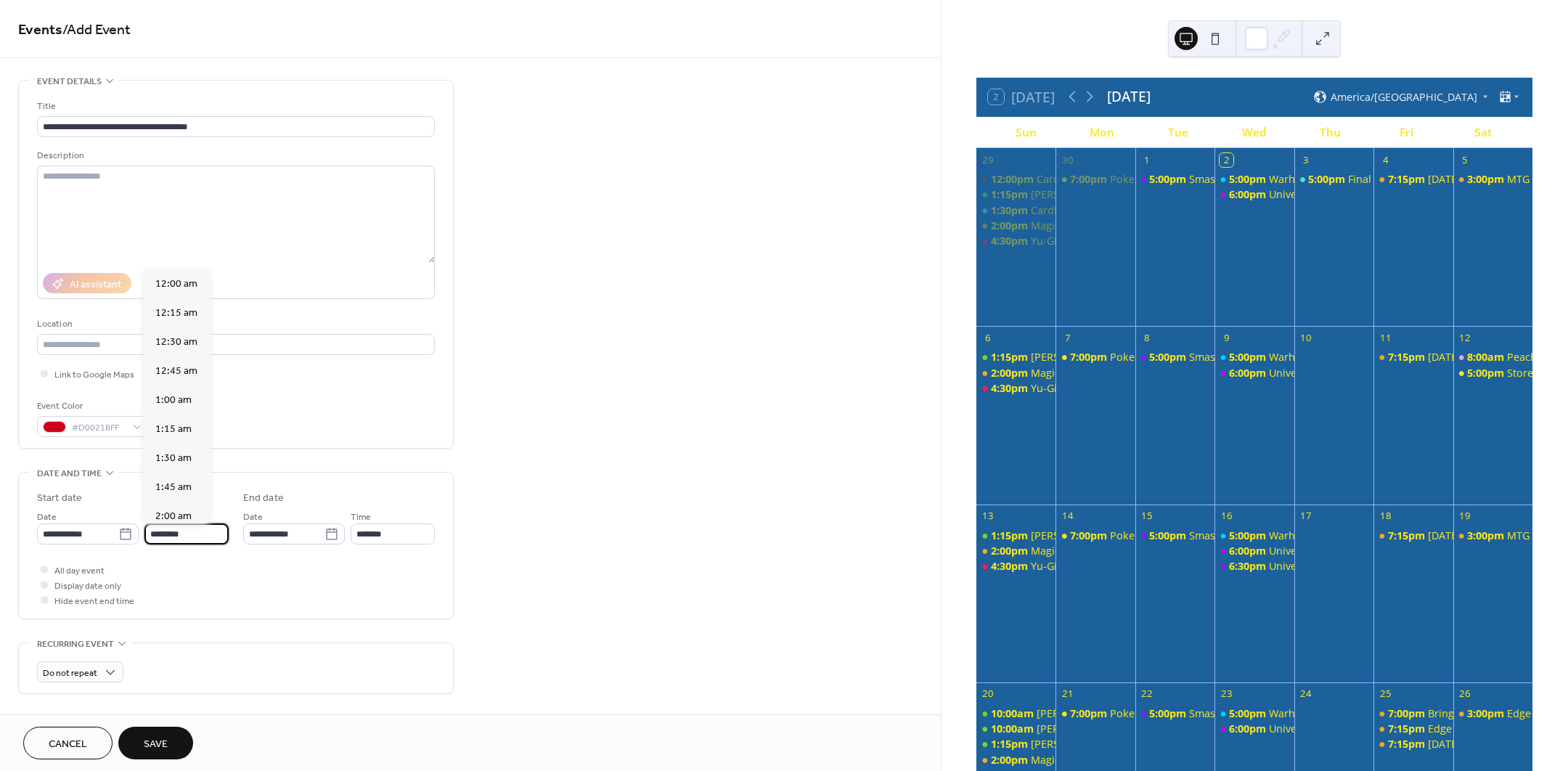 click on "********" at bounding box center (187, 534) 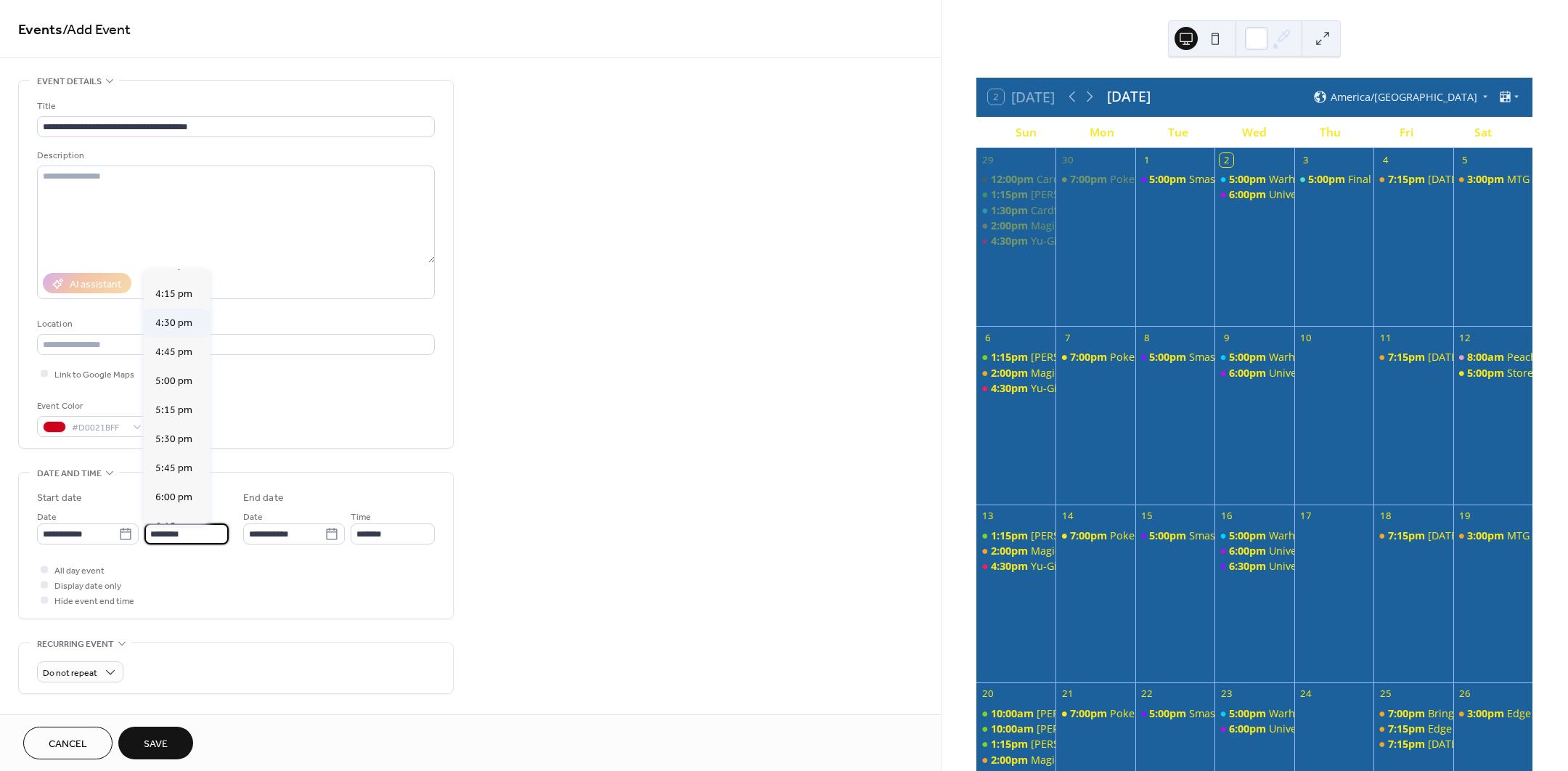 scroll, scrollTop: 1873, scrollLeft: 0, axis: vertical 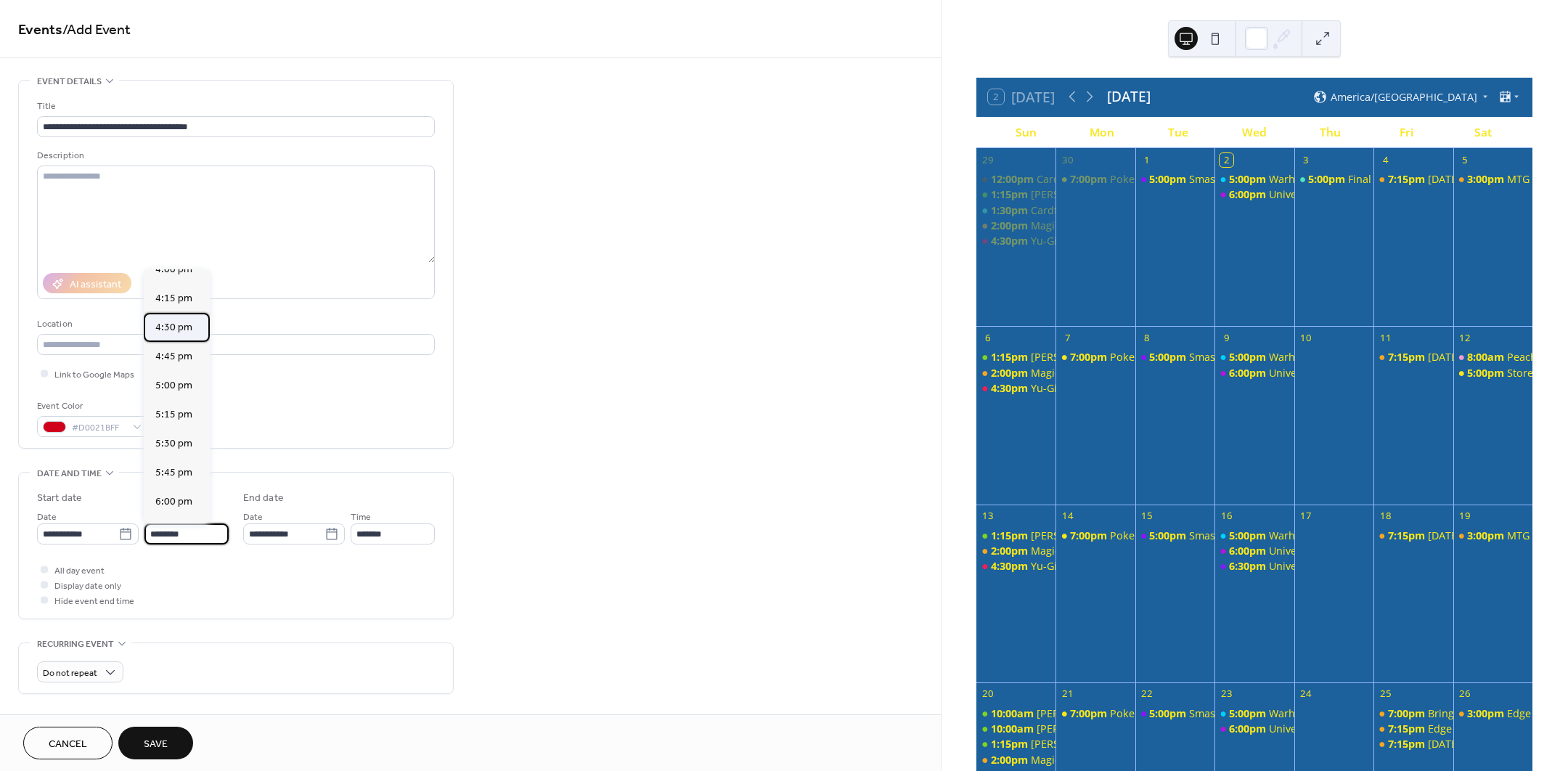 click on "4:30 pm" at bounding box center [173, 327] 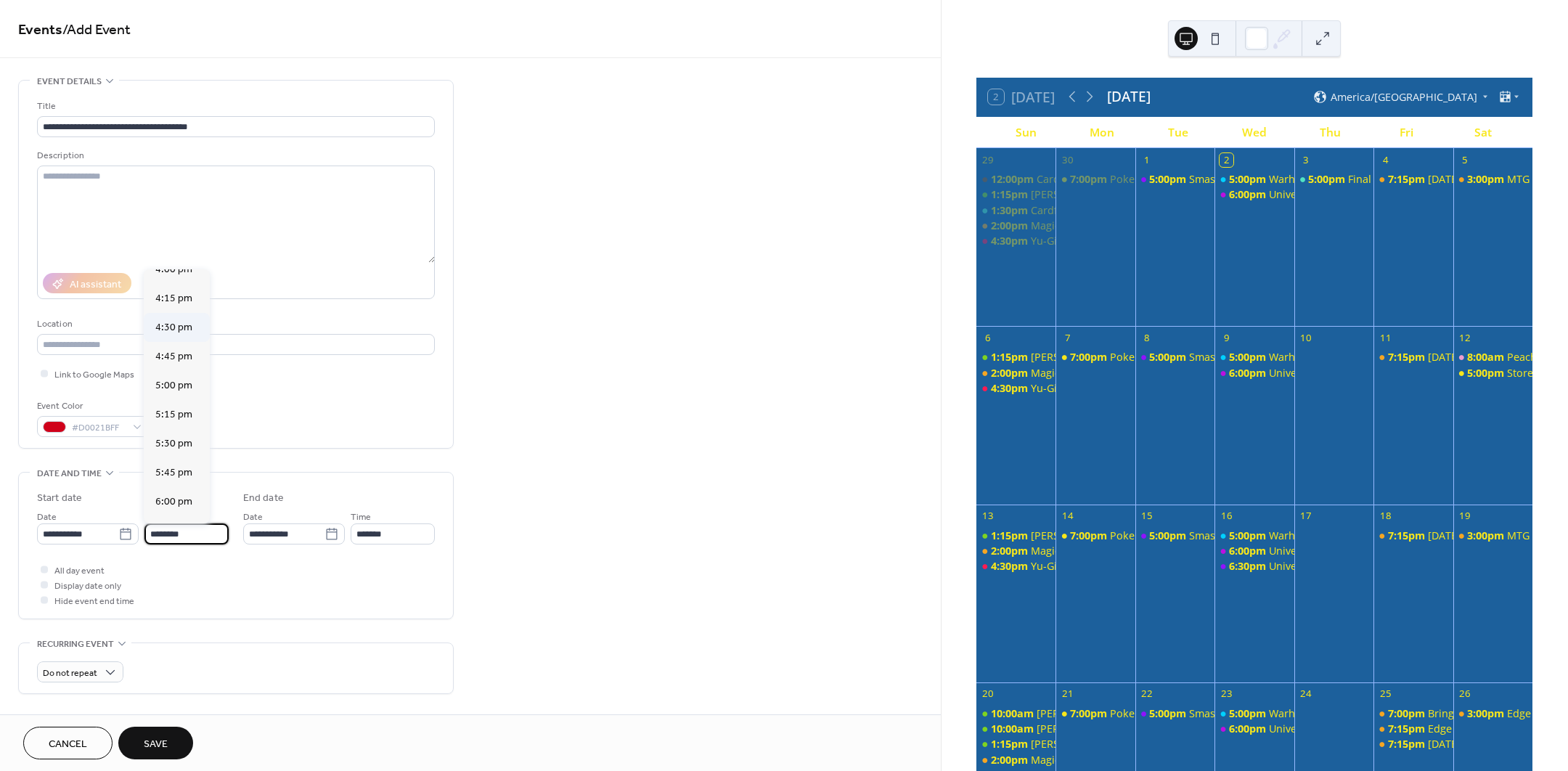 type on "*******" 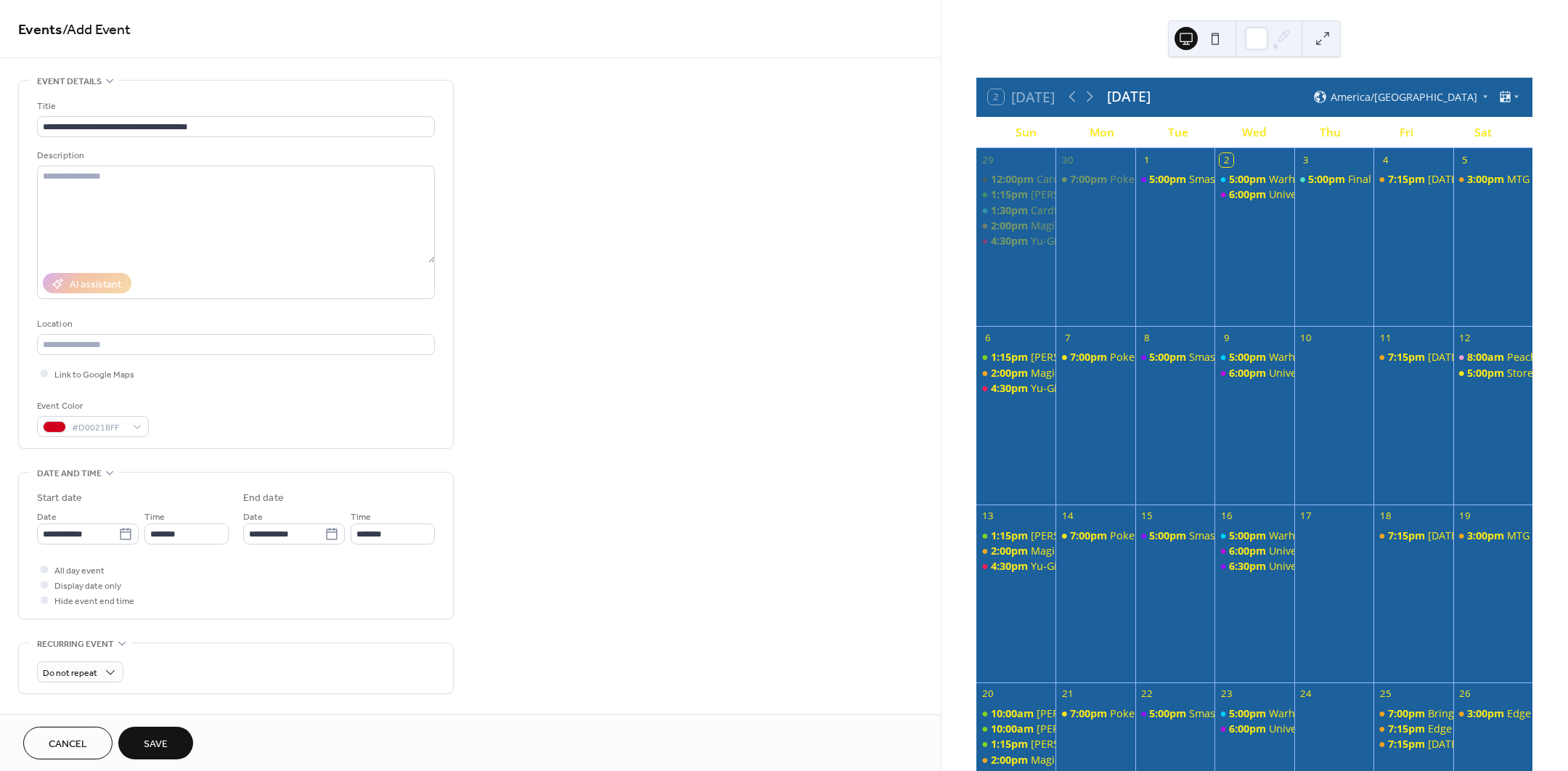click on "Save" at bounding box center (155, 744) 